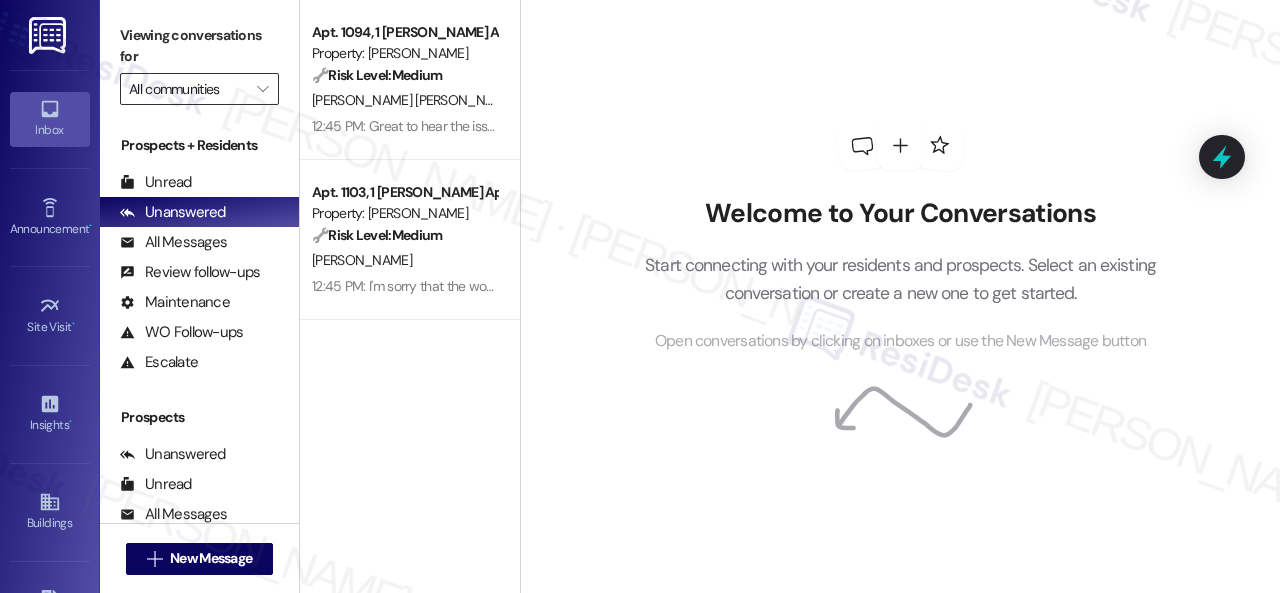 scroll, scrollTop: 0, scrollLeft: 0, axis: both 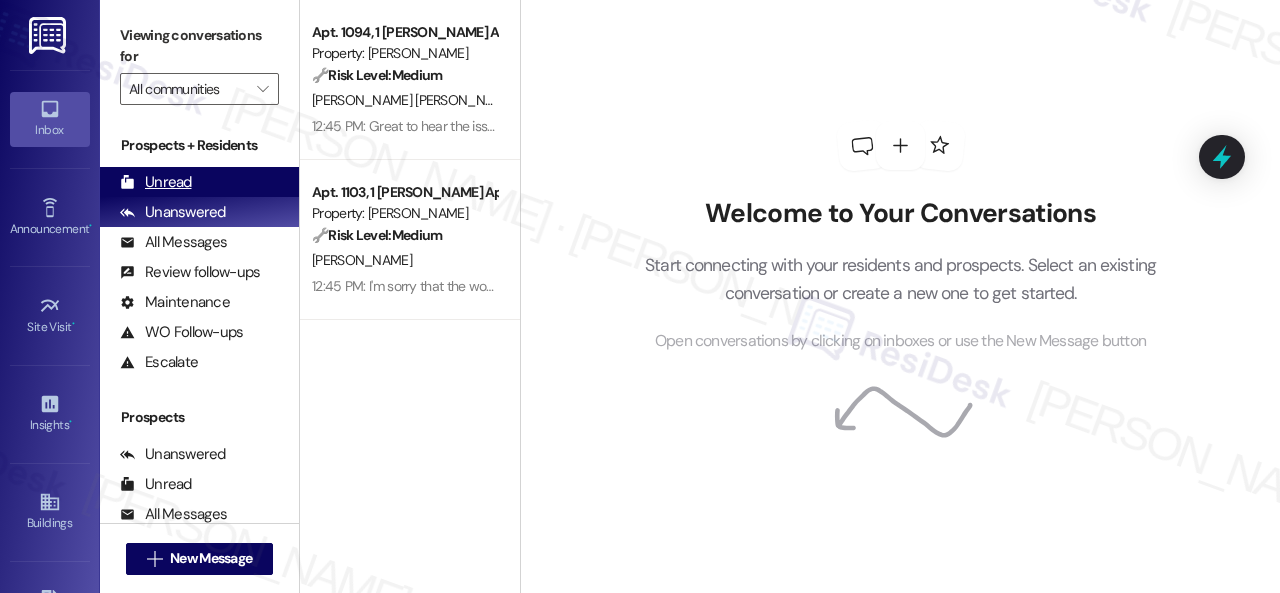 click on "Unread" at bounding box center (156, 182) 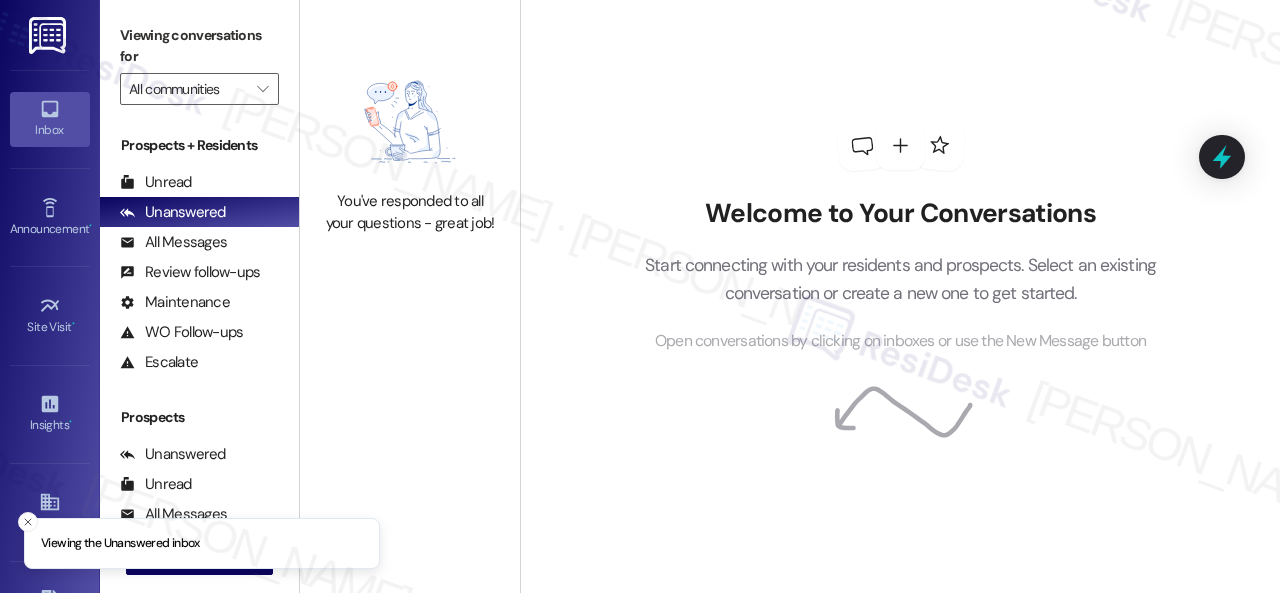 scroll, scrollTop: 0, scrollLeft: 0, axis: both 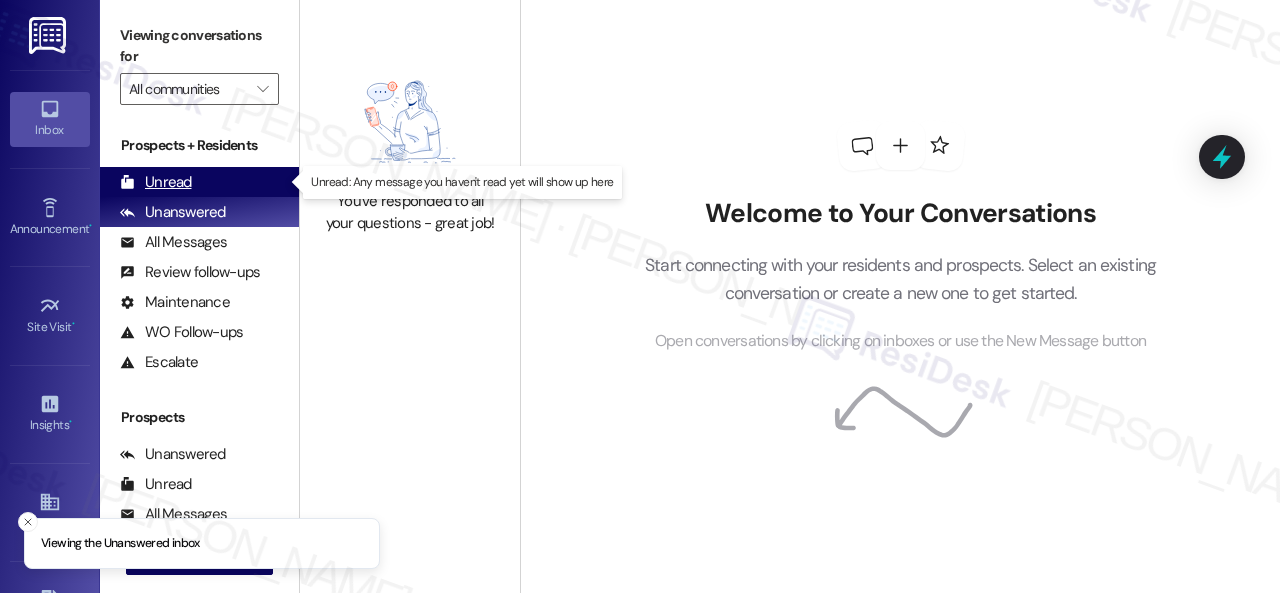 click on "Unread (0)" at bounding box center (199, 182) 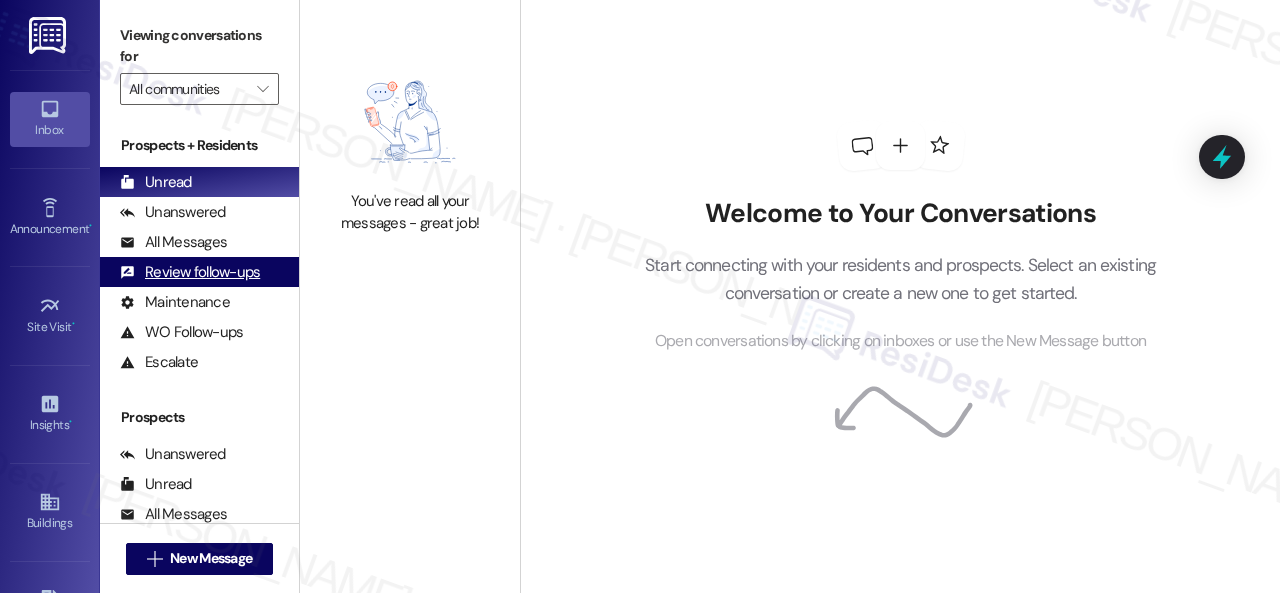 click on "Review follow-ups" at bounding box center [190, 272] 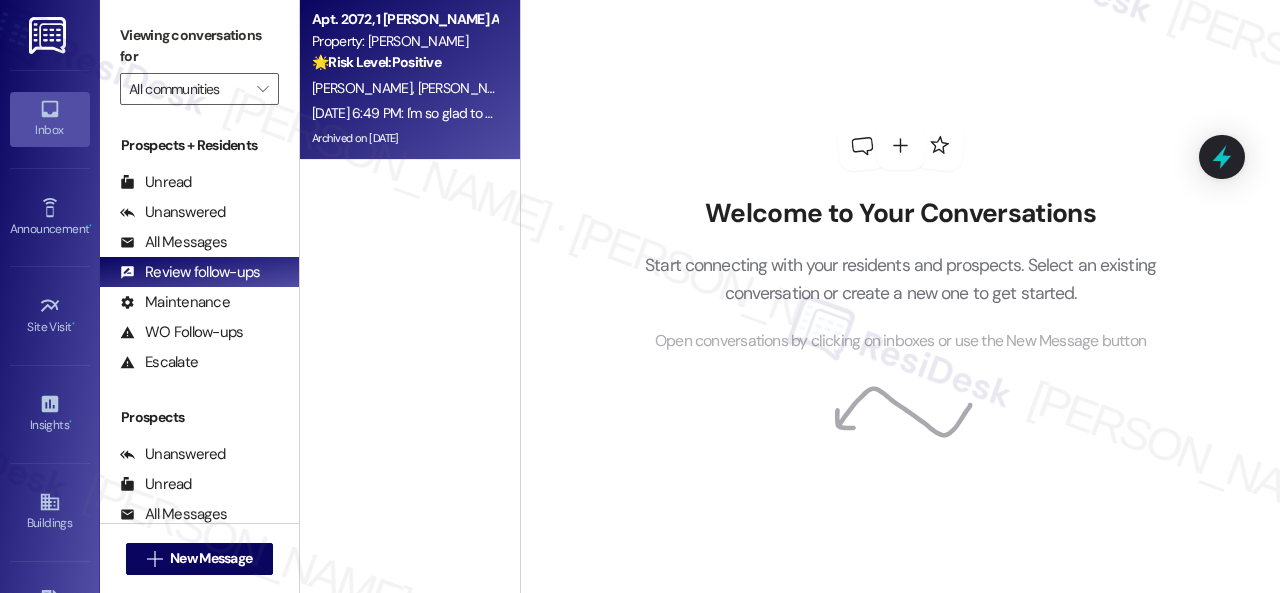 click on "S. Contreras L. Rivero" at bounding box center [404, 88] 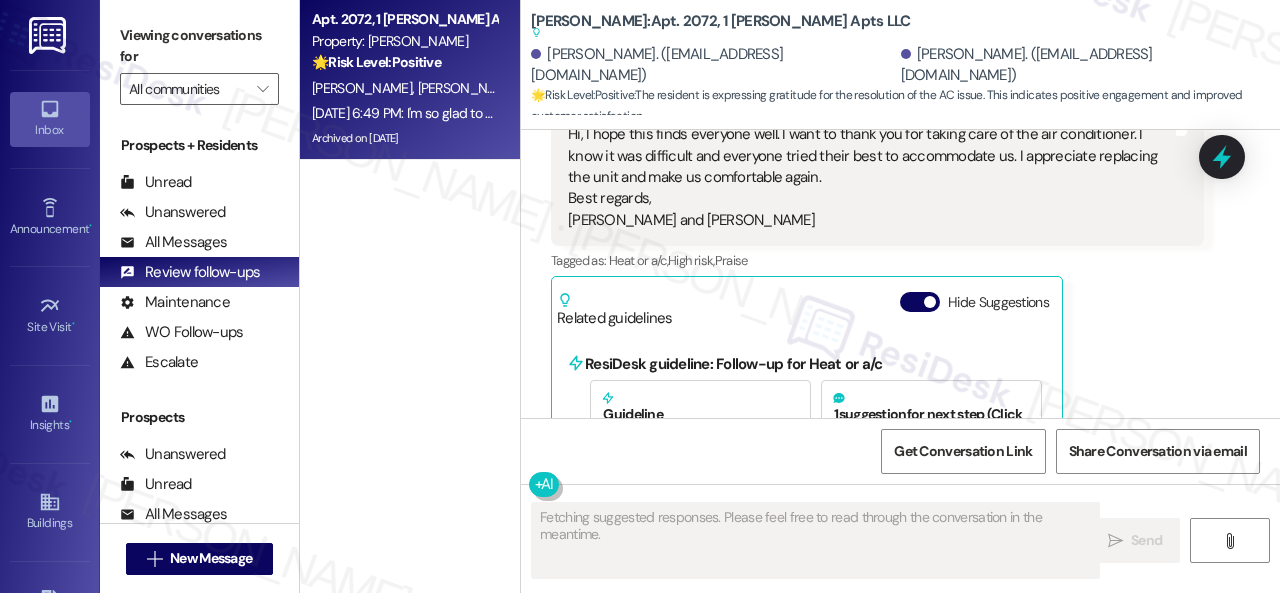 scroll, scrollTop: 13844, scrollLeft: 0, axis: vertical 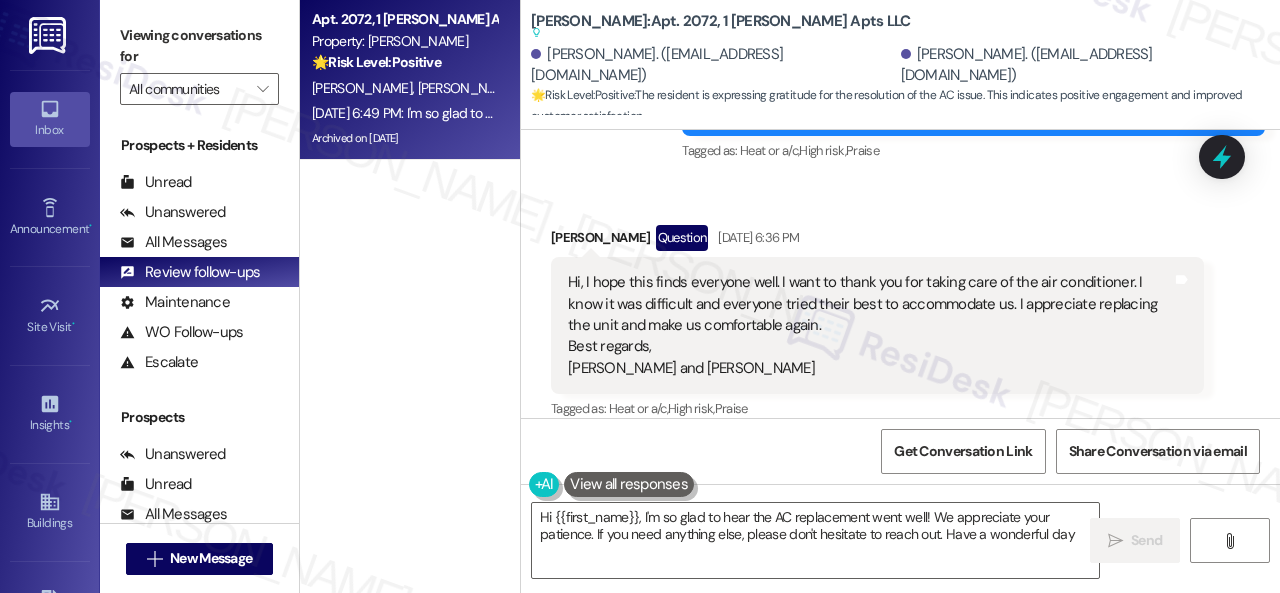 type on "Hi {{first_name}}, I'm so glad to hear the AC replacement went well! We appreciate your patience. If you need anything else, please don't hesitate to reach out. Have a wonderful day!" 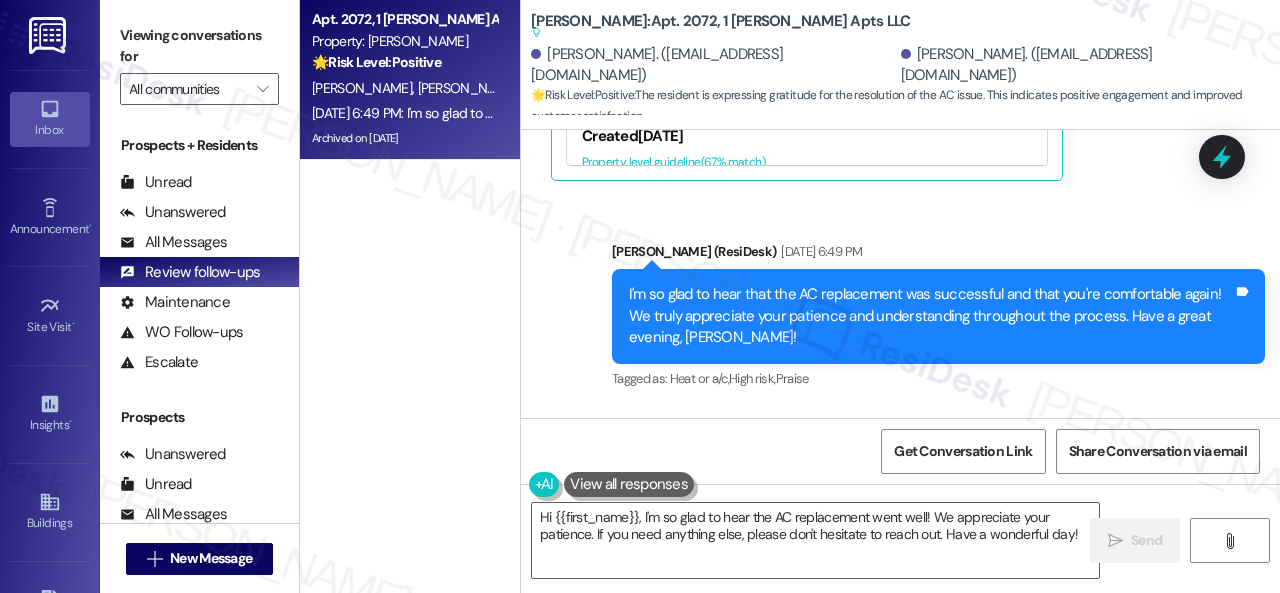 scroll, scrollTop: 14260, scrollLeft: 0, axis: vertical 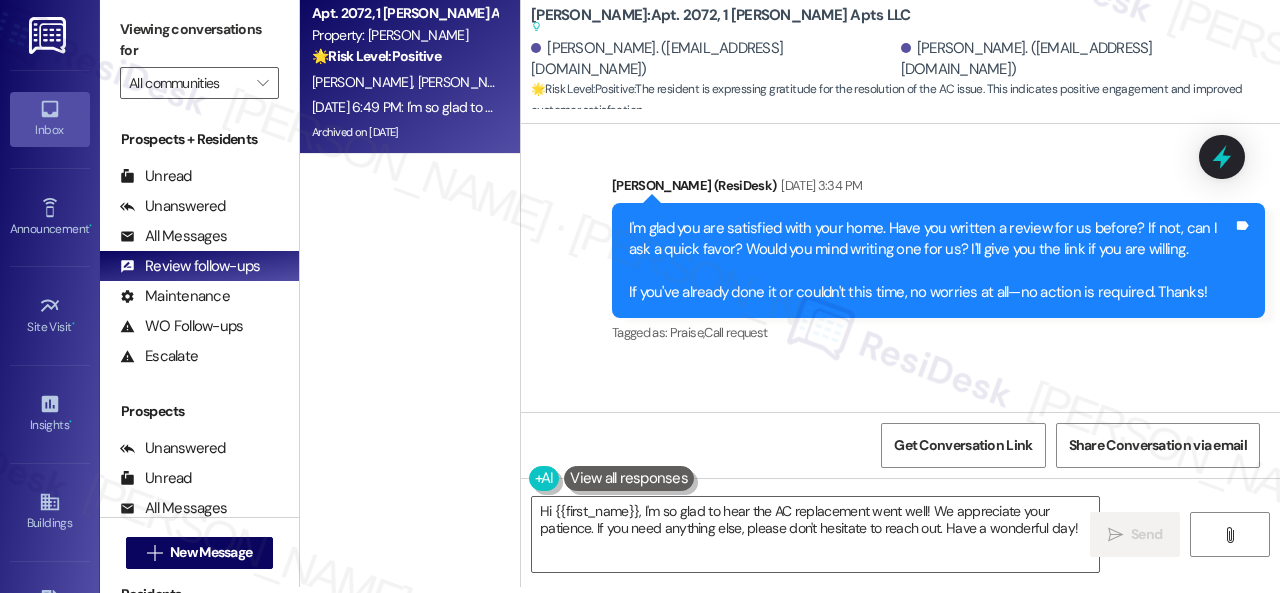 click on "Sure! Tags and notes" at bounding box center [641, 461] 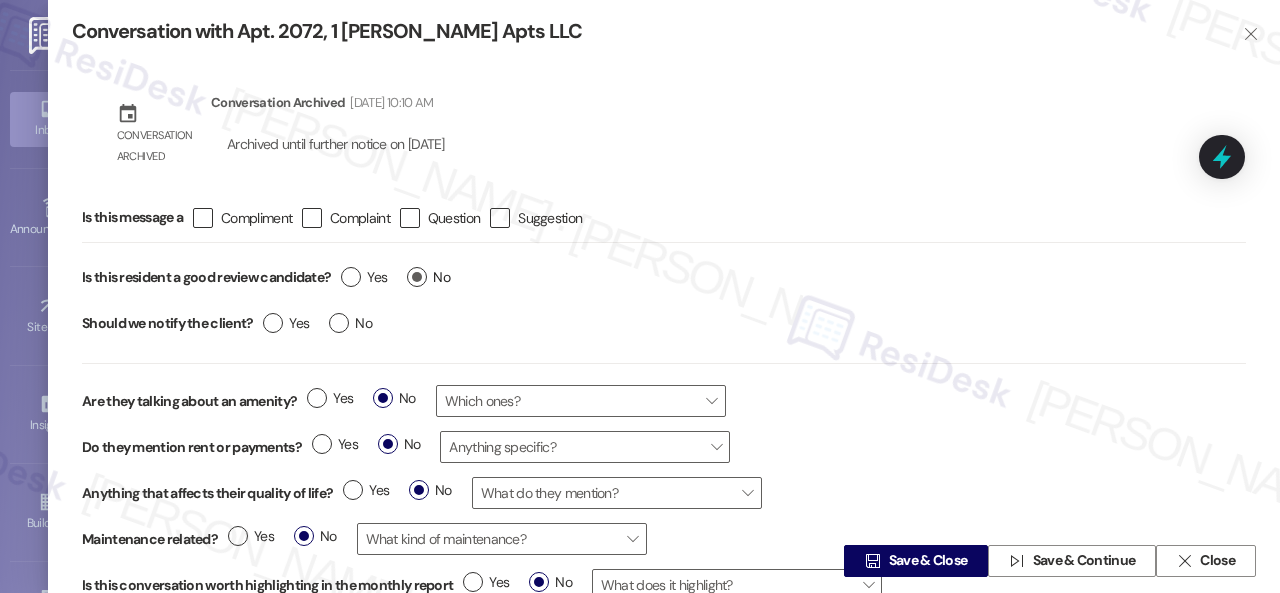 click on "No" at bounding box center (428, 277) 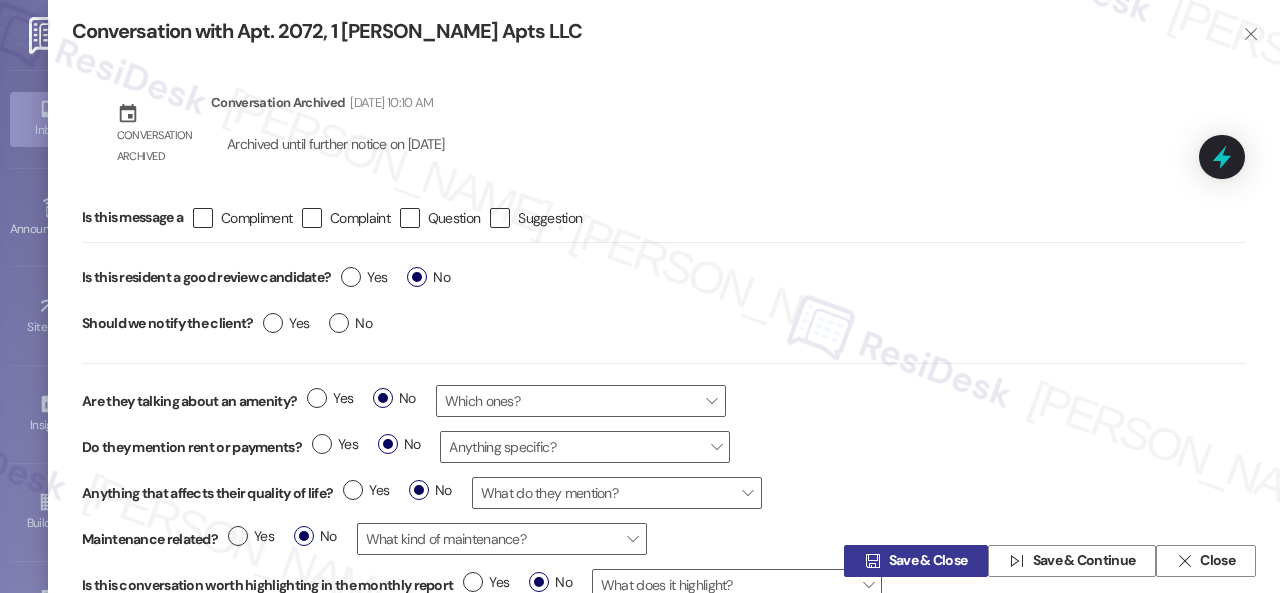 click on " Save & Close" at bounding box center (916, 561) 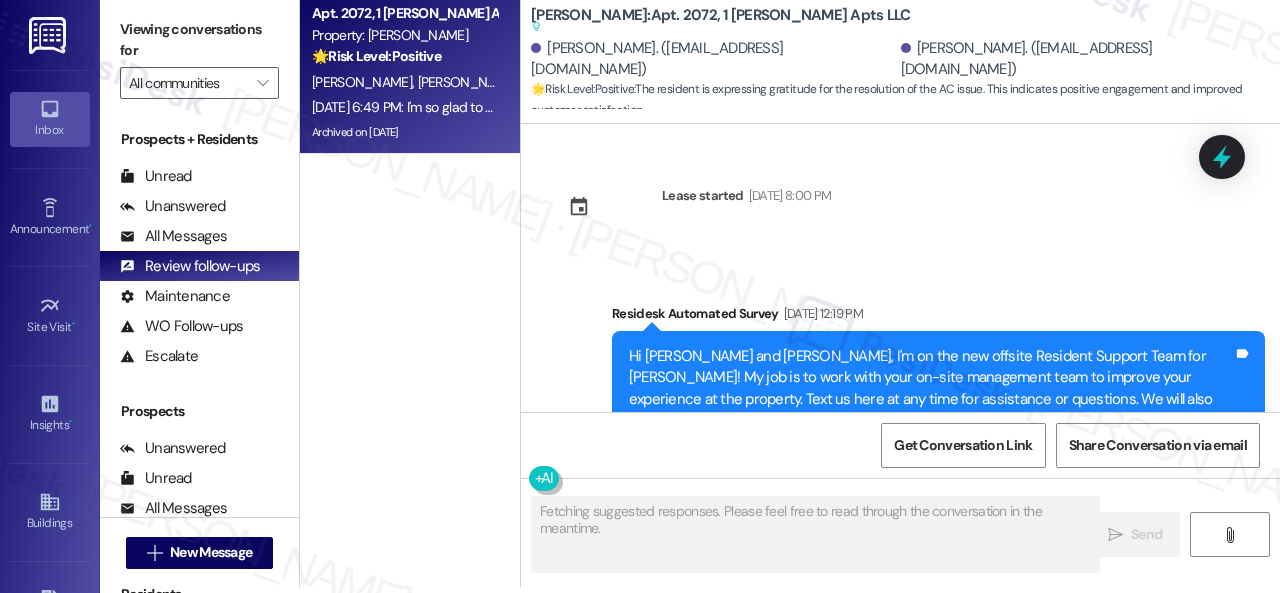 scroll, scrollTop: 0, scrollLeft: 0, axis: both 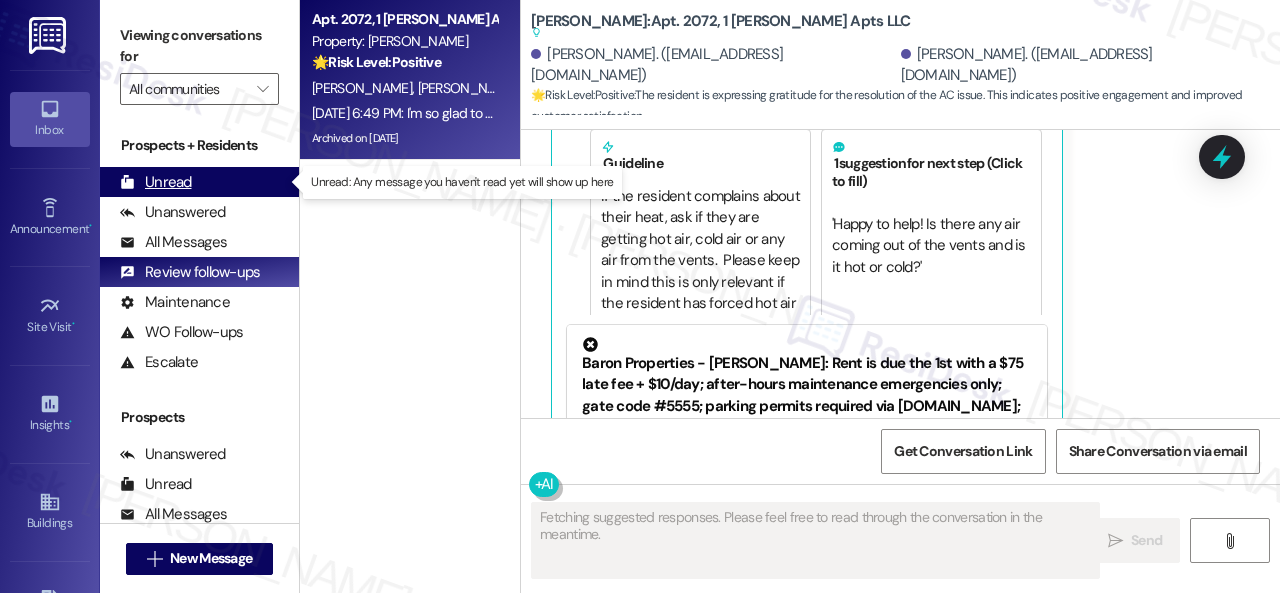 click on "Unread" at bounding box center [156, 182] 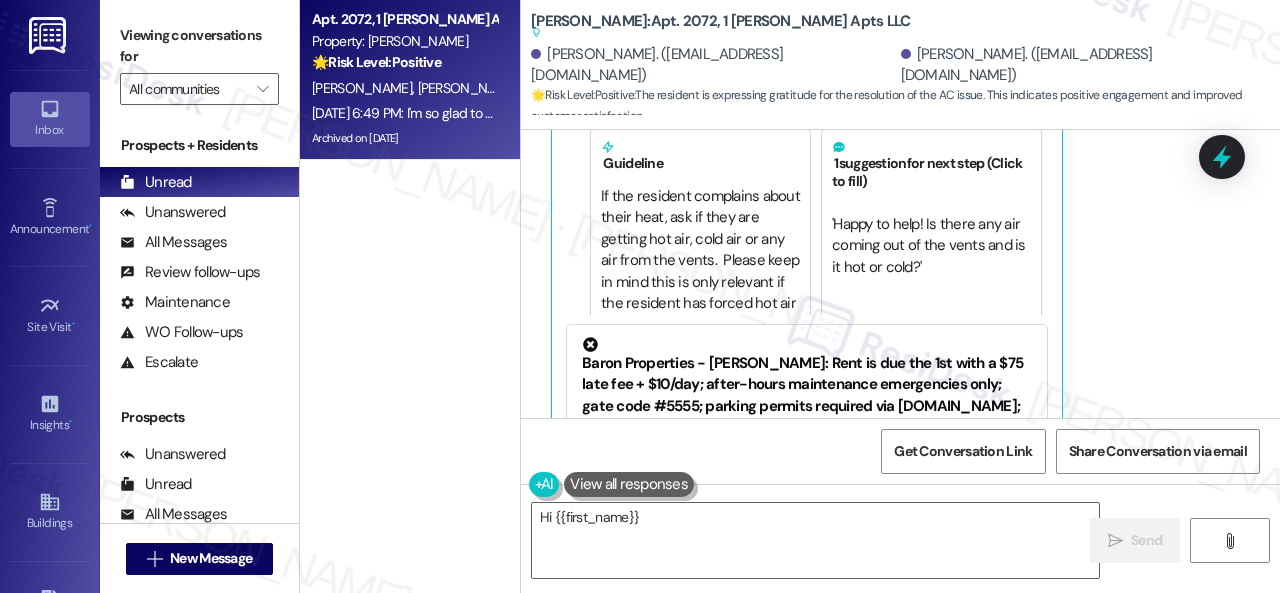 type on "Hi {{first_name}}," 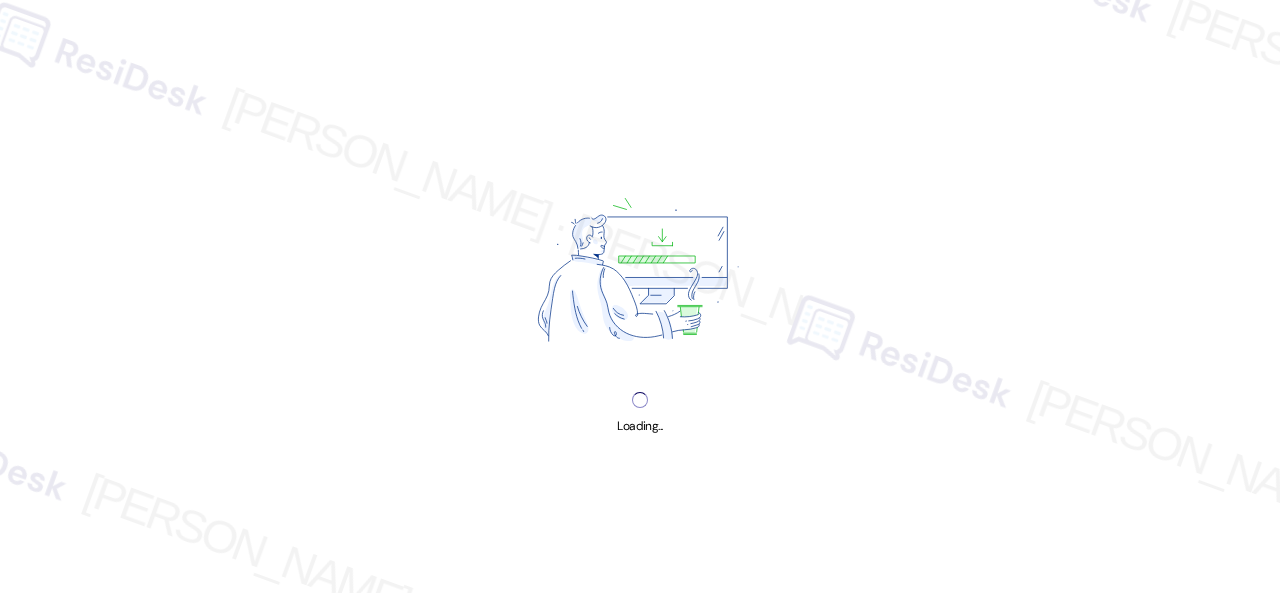 scroll, scrollTop: 0, scrollLeft: 0, axis: both 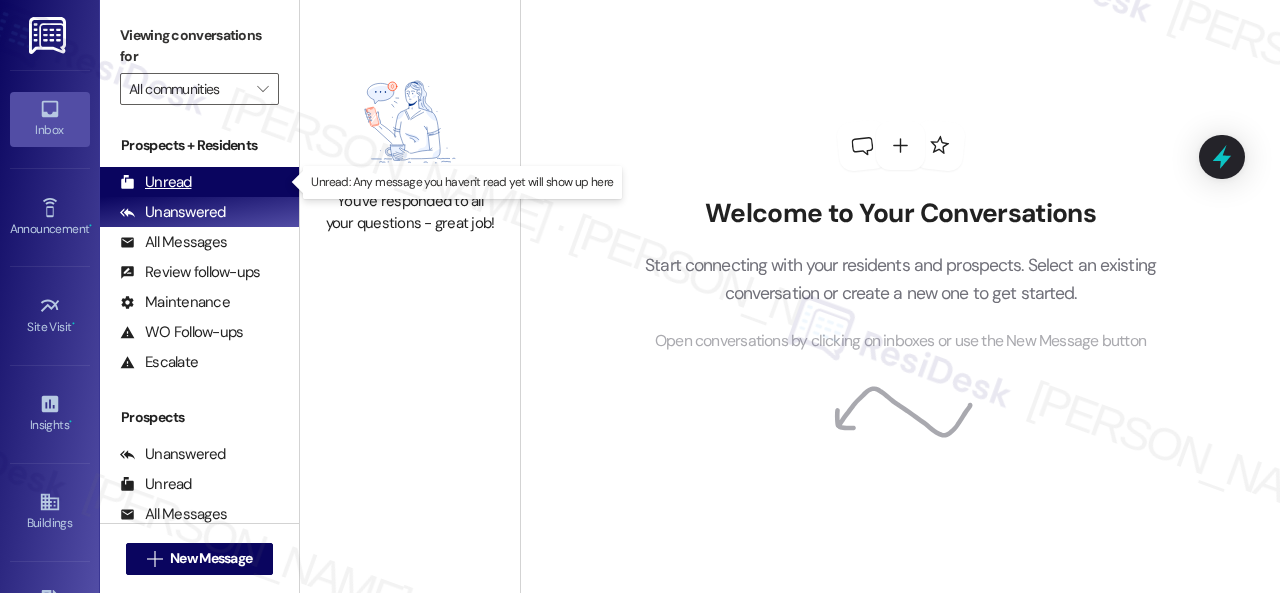 click on "Unread" at bounding box center (156, 182) 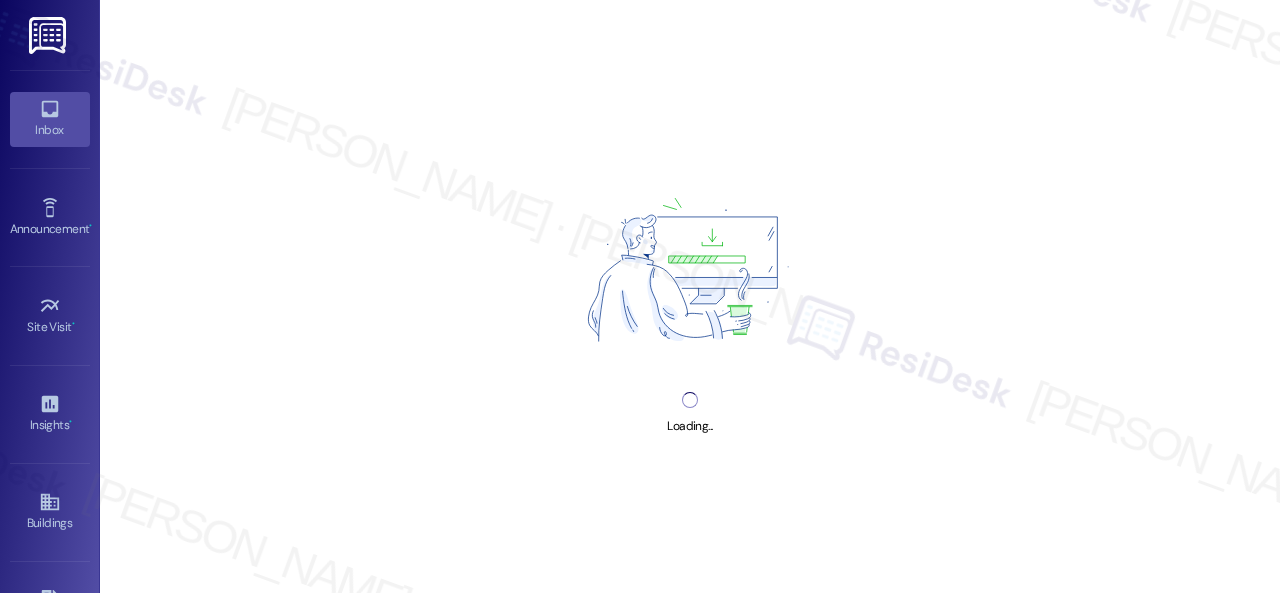 scroll, scrollTop: 0, scrollLeft: 0, axis: both 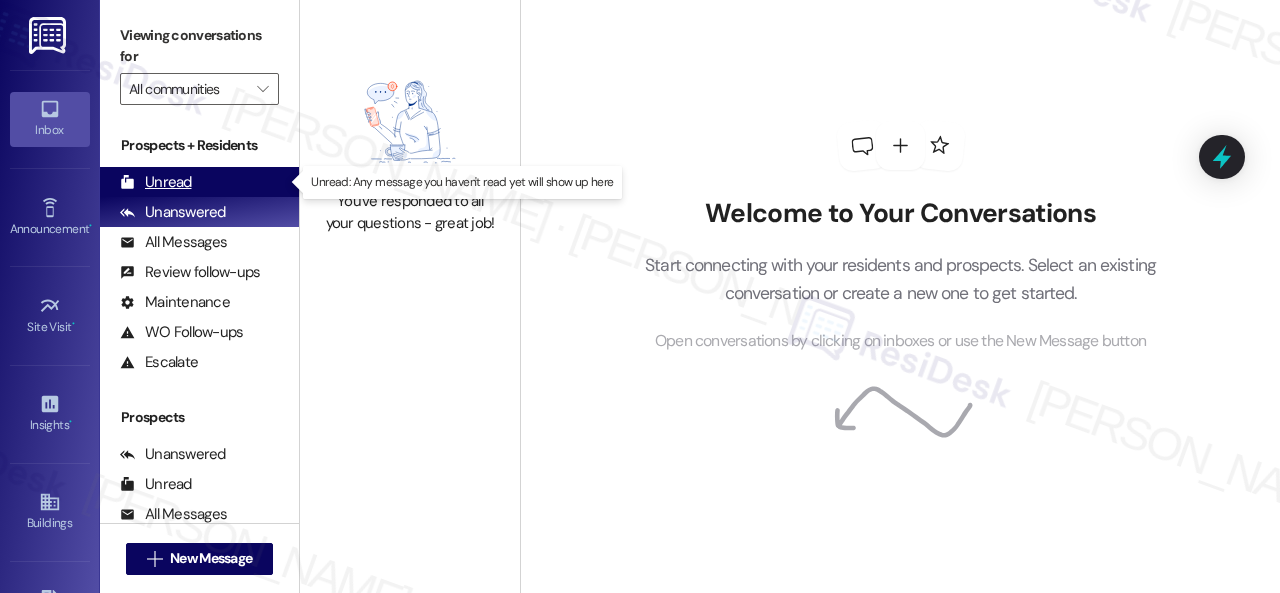 click on "Unread" at bounding box center (156, 182) 